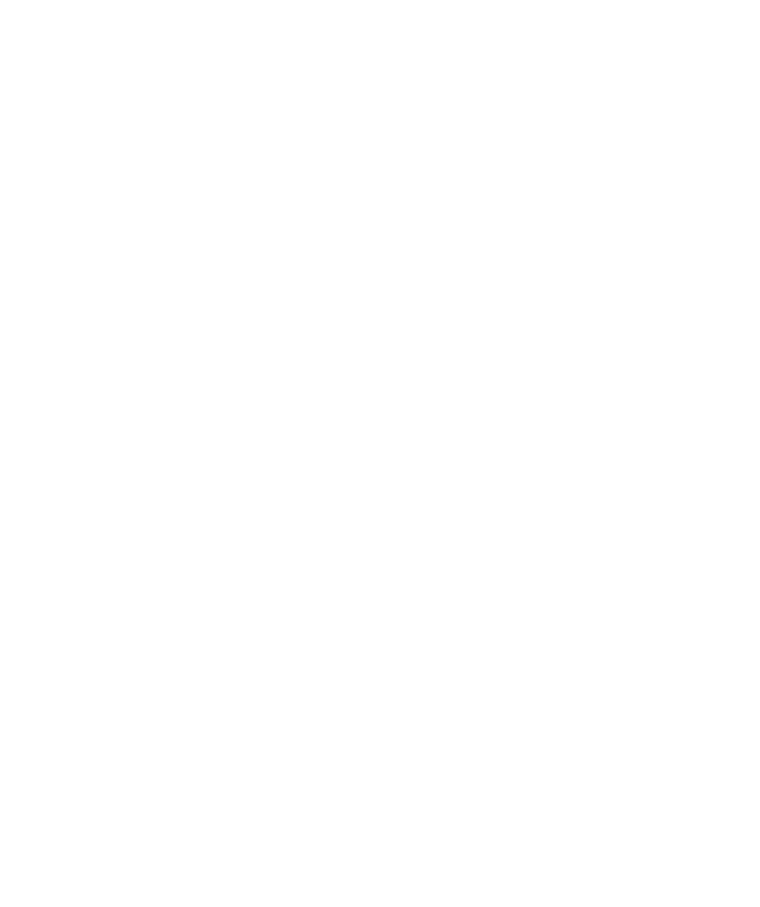 select on "*" 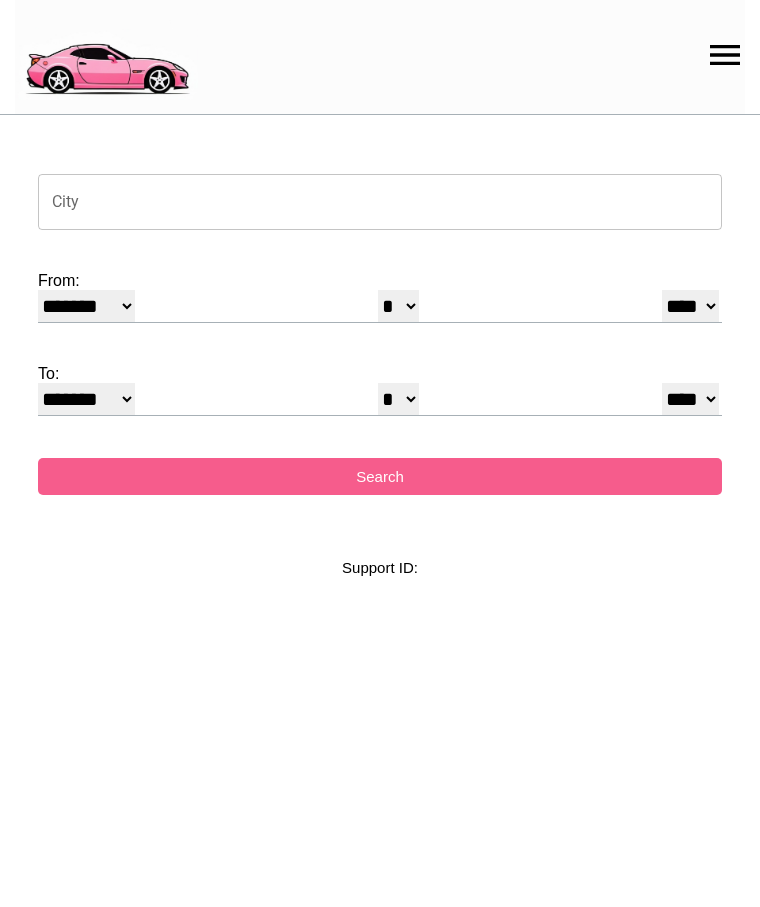 scroll, scrollTop: 0, scrollLeft: 0, axis: both 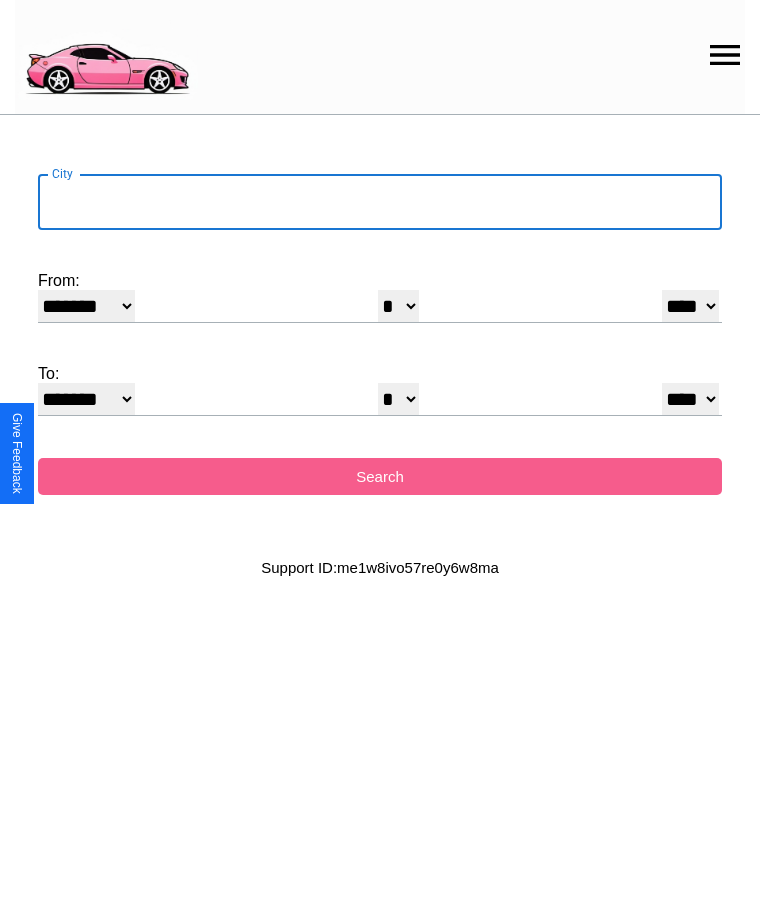 click on "City" at bounding box center [380, 202] 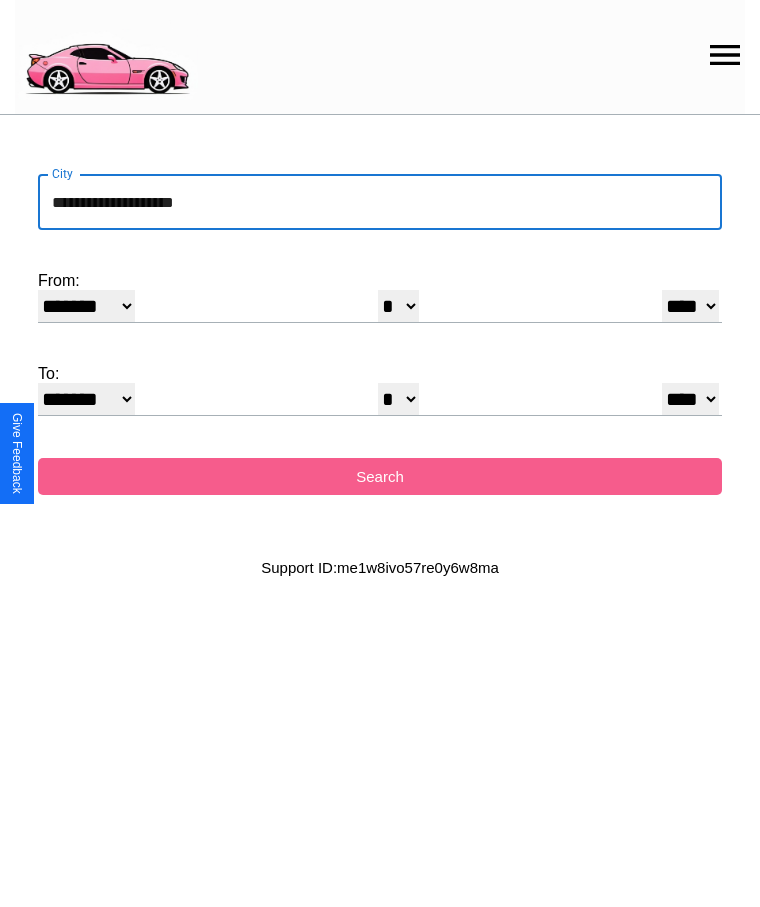 type on "**********" 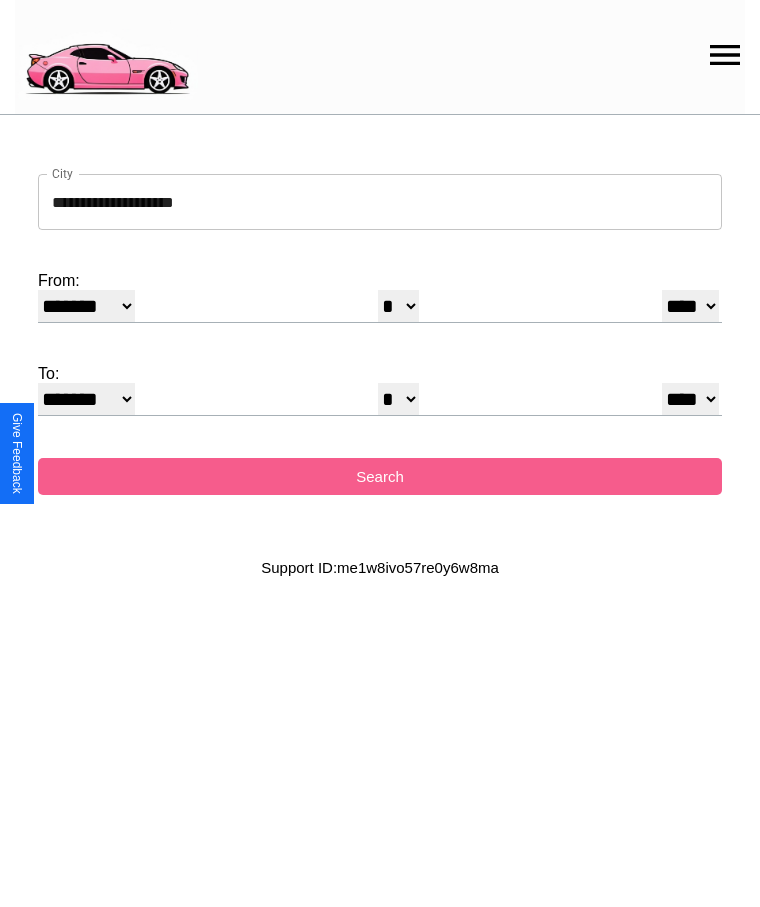 click on "******* ******** ***** ***** *** **** **** ****** ********* ******* ******** ********" at bounding box center [86, 306] 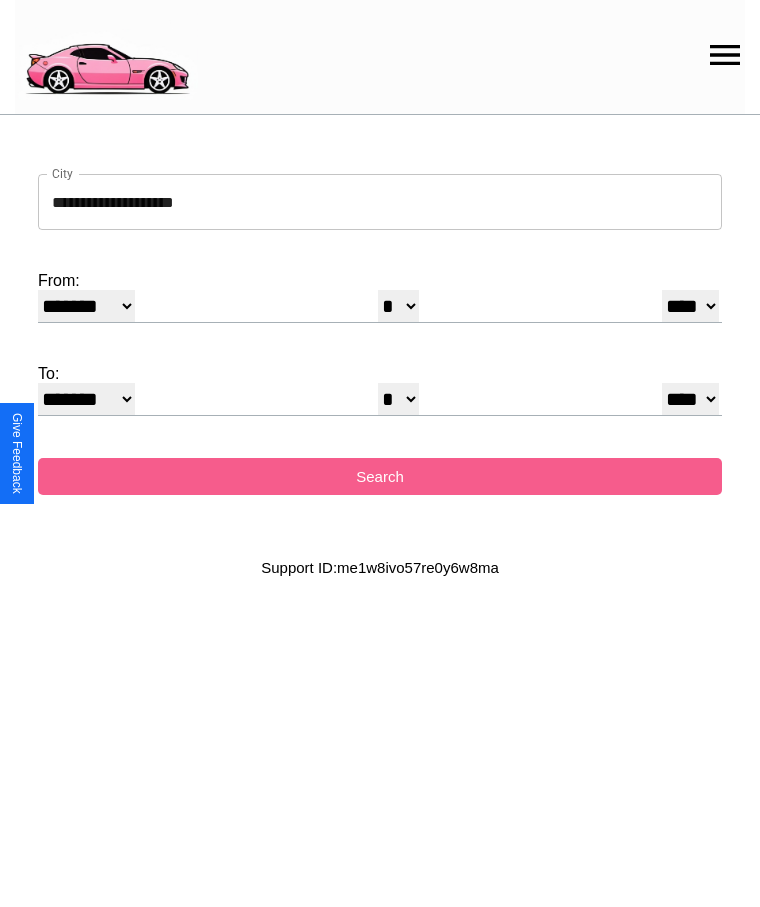 select on "*" 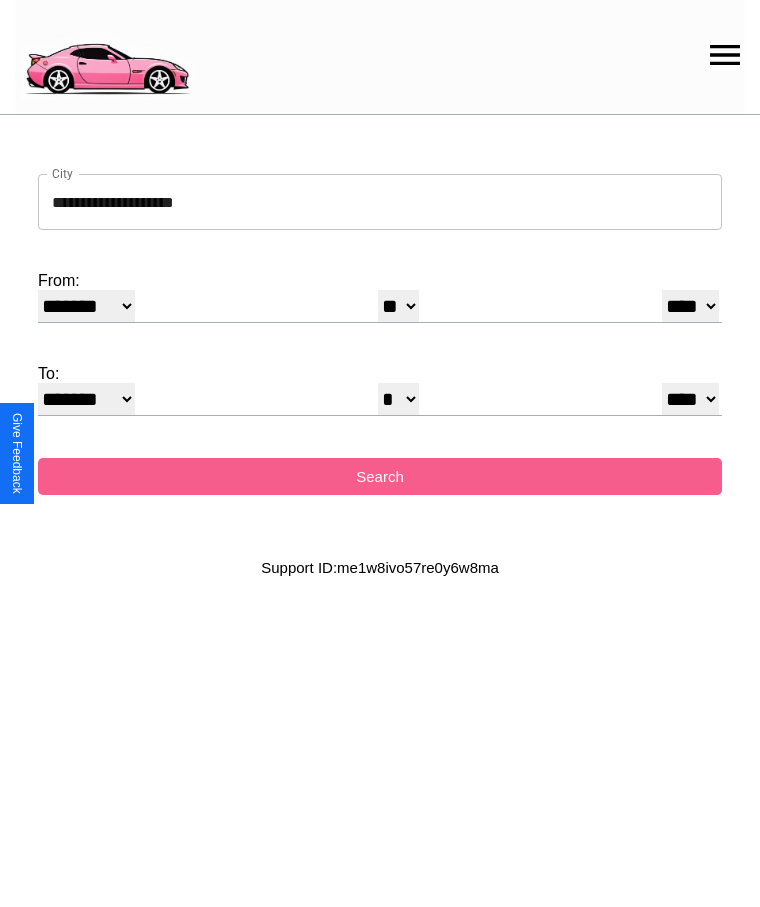 click on "**** **** **** **** **** **** **** **** **** ****" at bounding box center [690, 306] 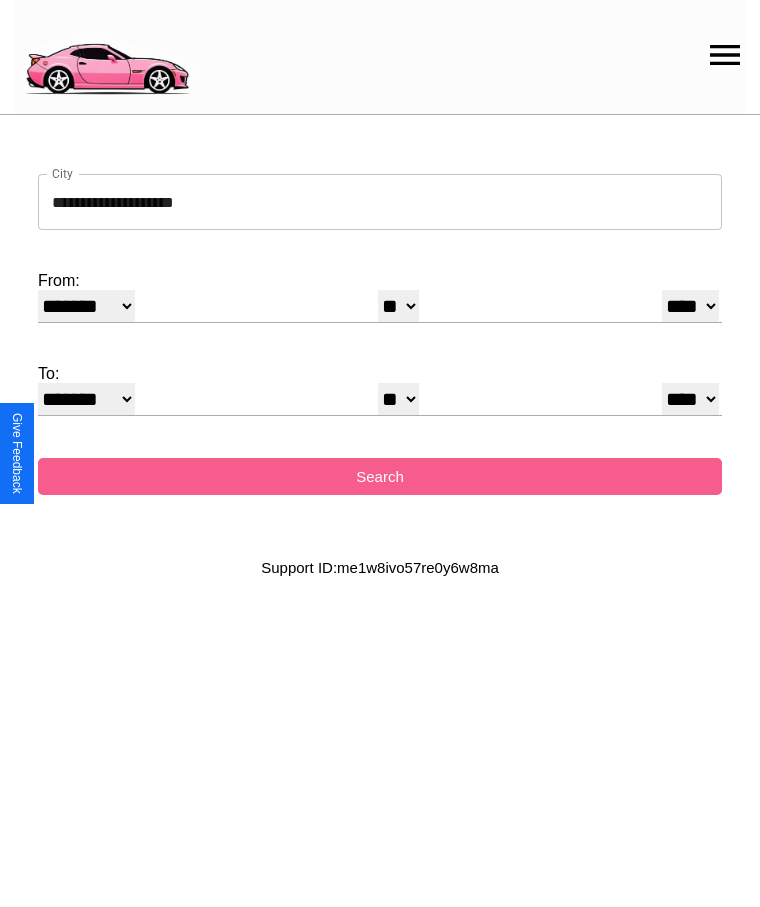 click on "* * * * * * * * * ** ** ** ** ** ** ** ** ** ** ** ** ** ** ** ** ** ** ** ** ** **" at bounding box center (398, 399) 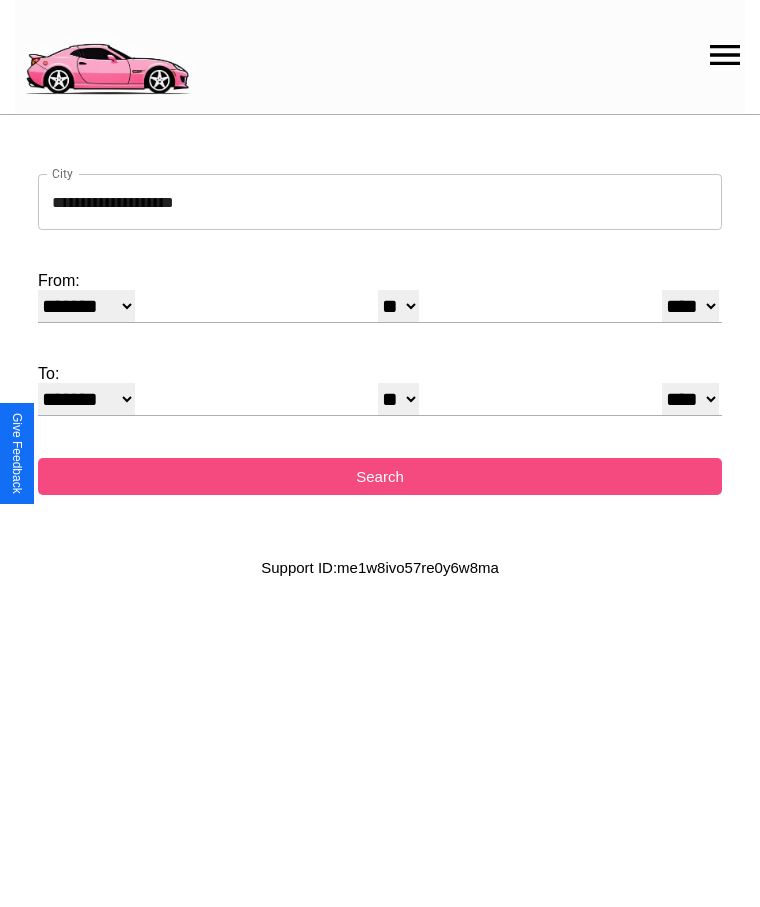 click on "Search" at bounding box center [380, 476] 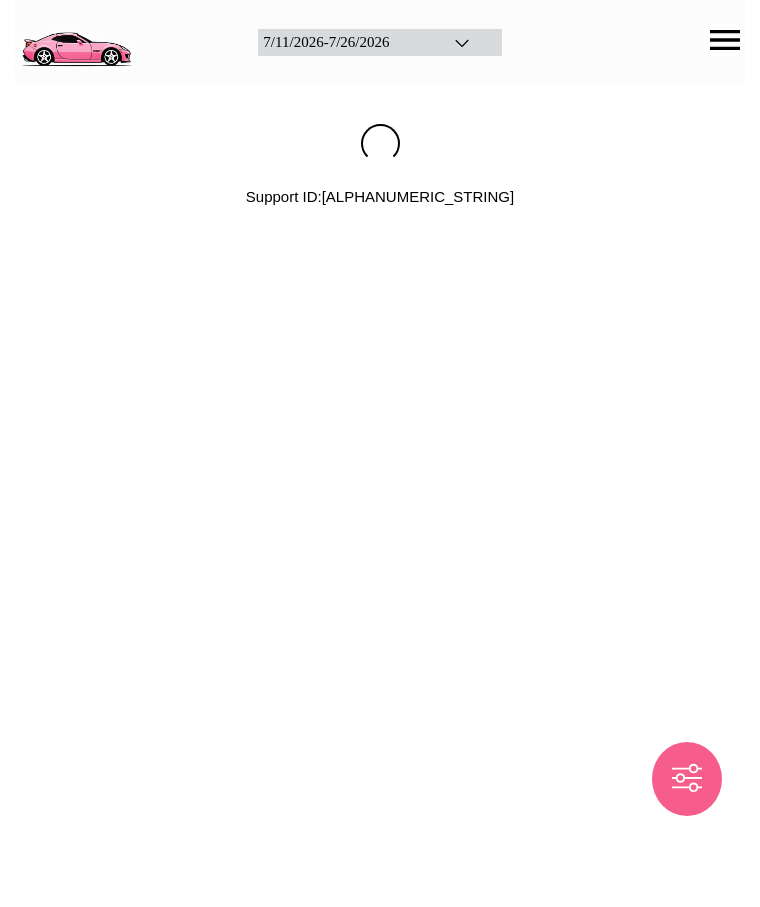 scroll, scrollTop: 0, scrollLeft: 0, axis: both 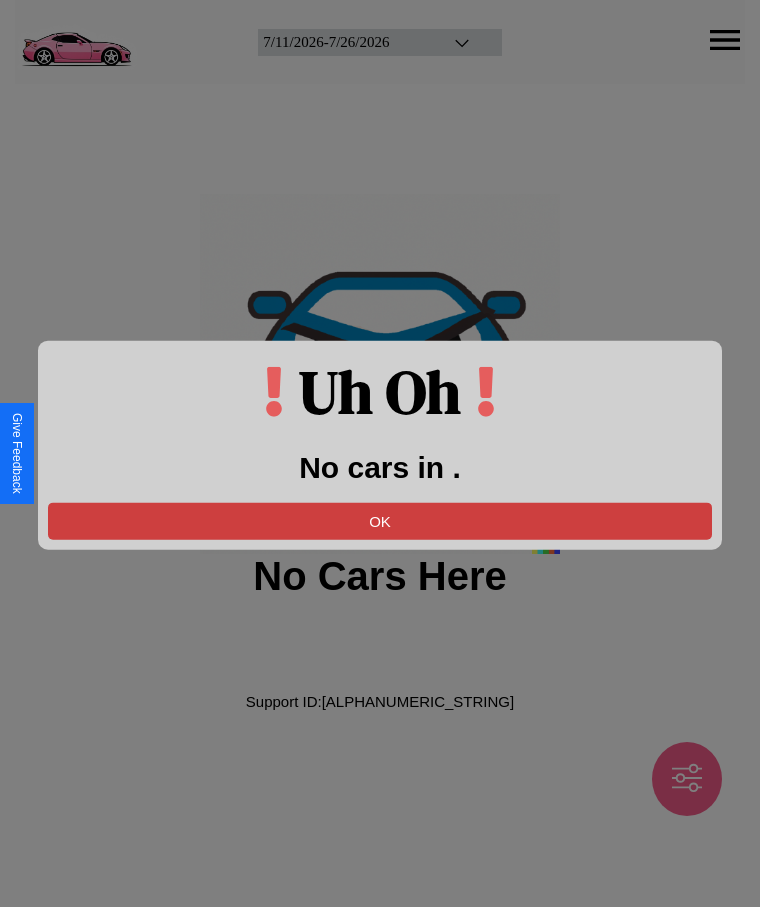 click on "OK" at bounding box center [380, 520] 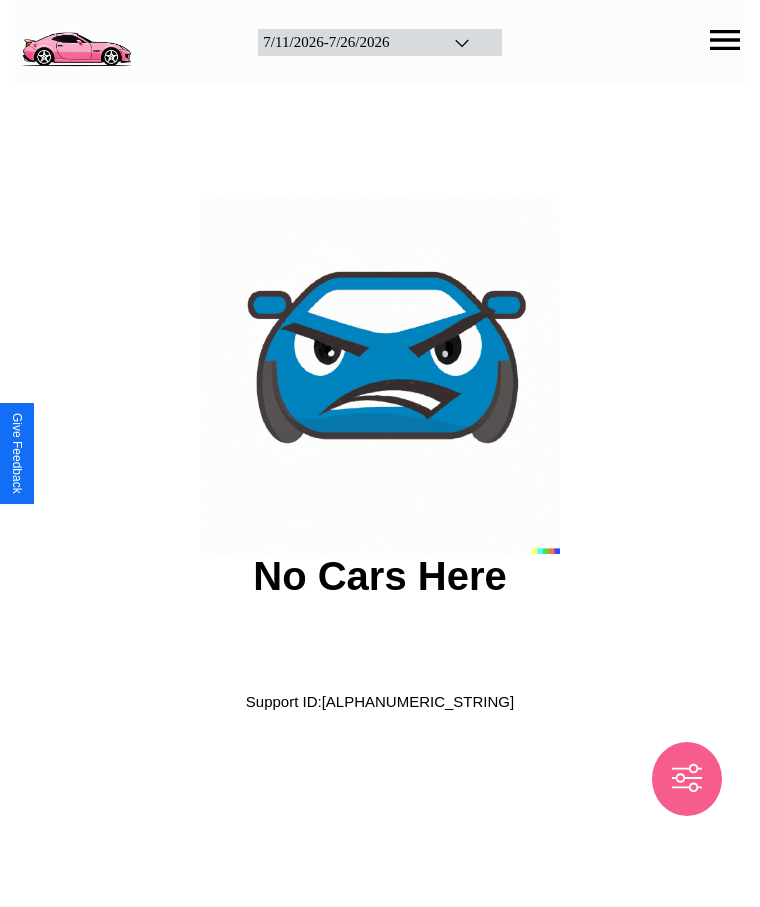 click at bounding box center (76, 40) 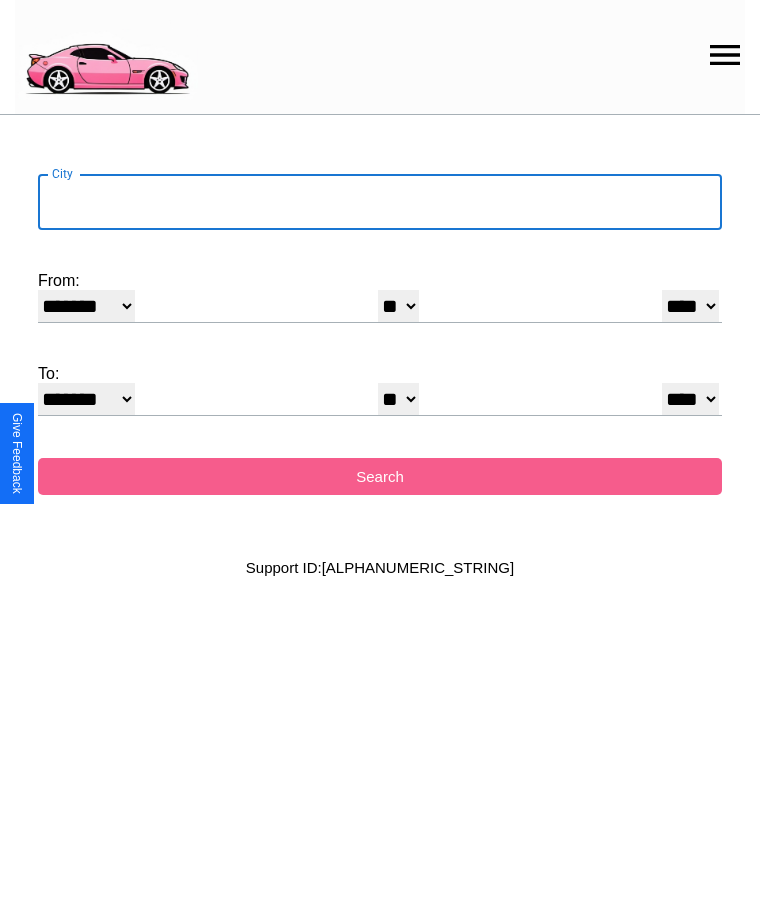 click on "City" at bounding box center [380, 202] 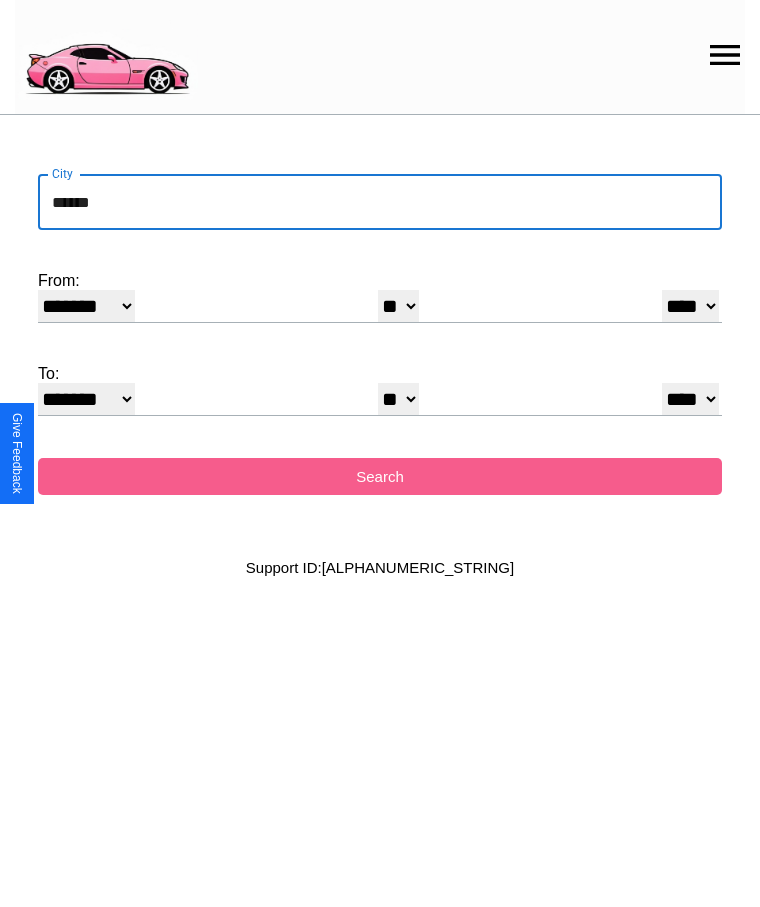 type on "******" 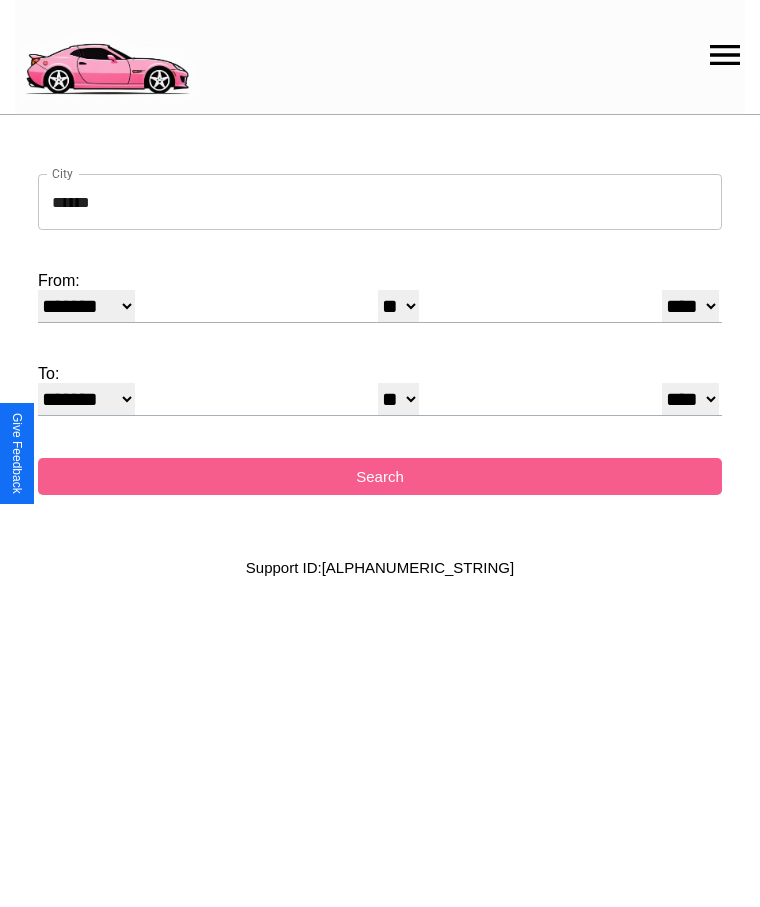 click on "******* ******** ***** ***** *** **** **** ****** ********* ******* ******** ********" at bounding box center [86, 306] 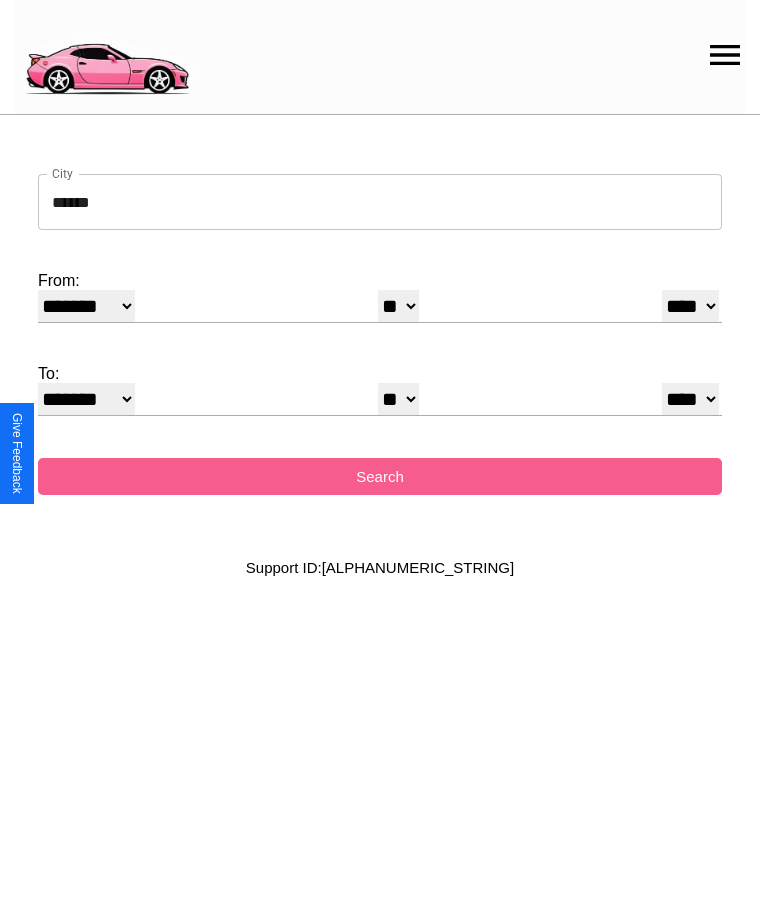 select on "*" 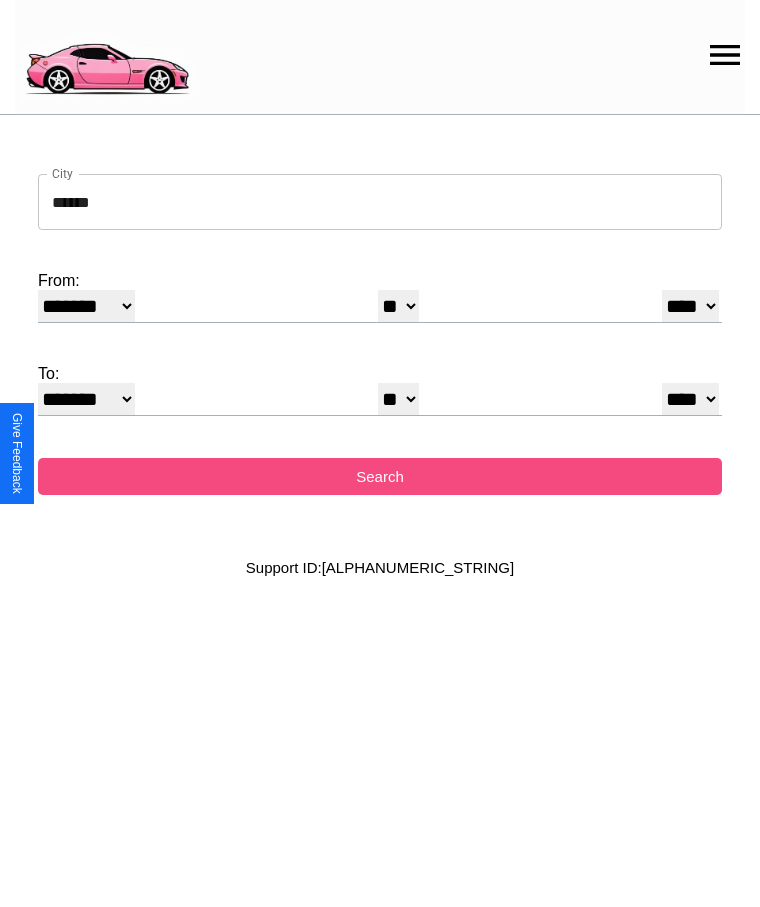 click on "Search" at bounding box center (380, 476) 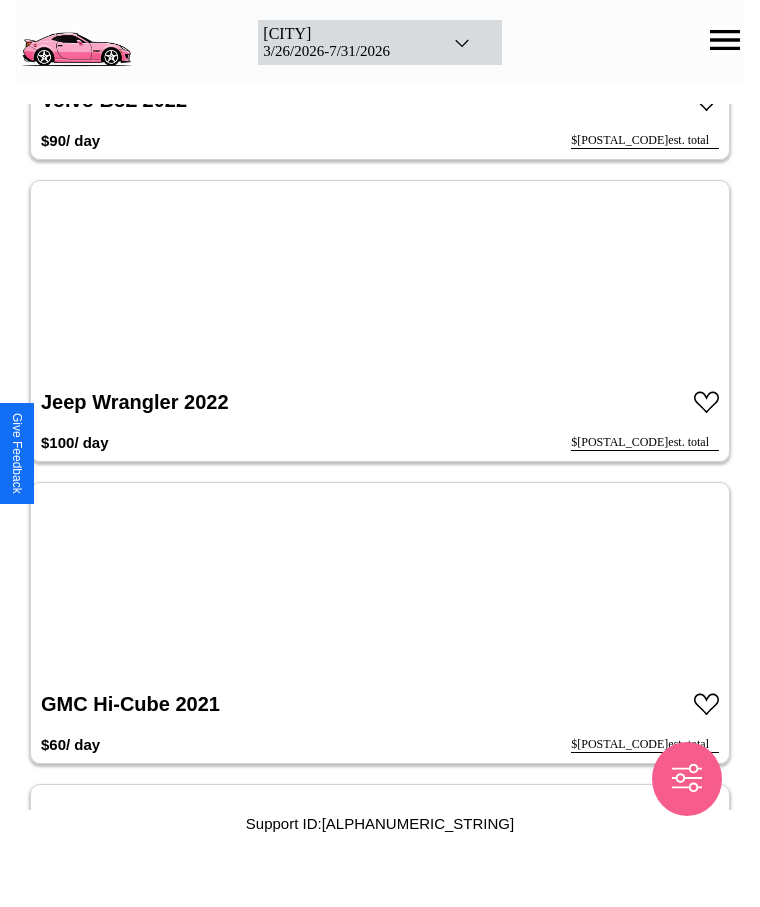 scroll, scrollTop: 7066, scrollLeft: 0, axis: vertical 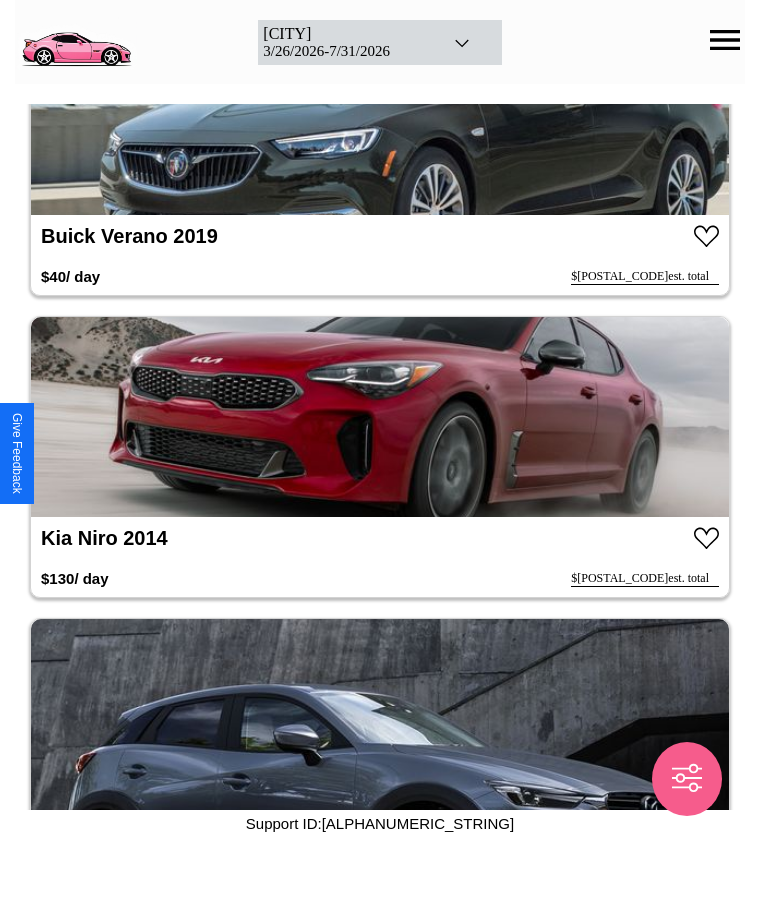 click at bounding box center (380, 417) 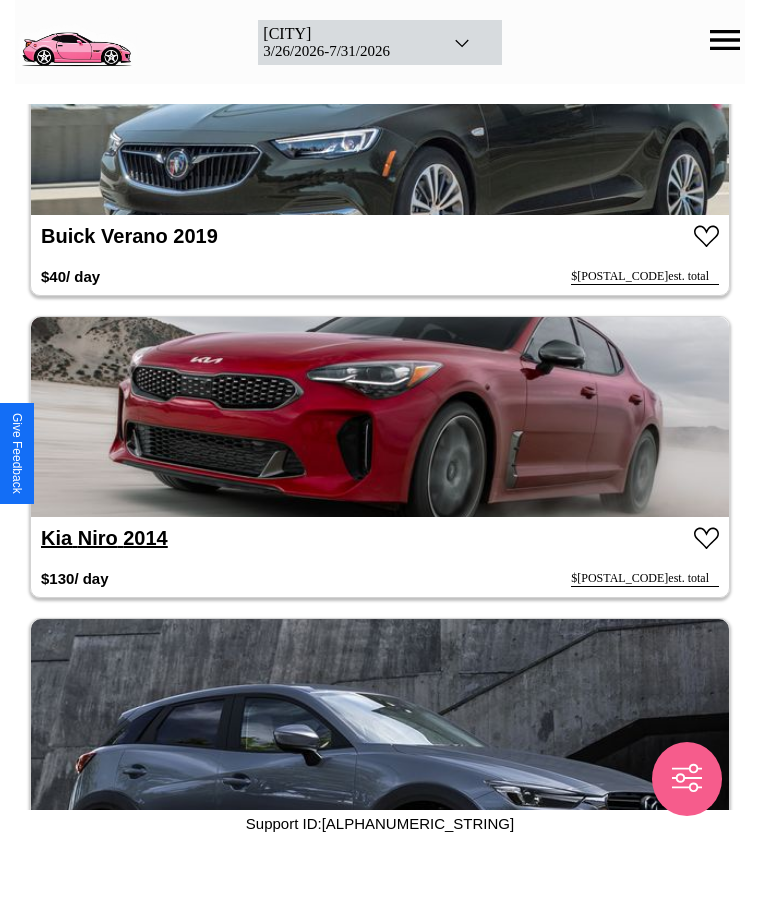 click on "Kia Niro 2014" at bounding box center (104, 538) 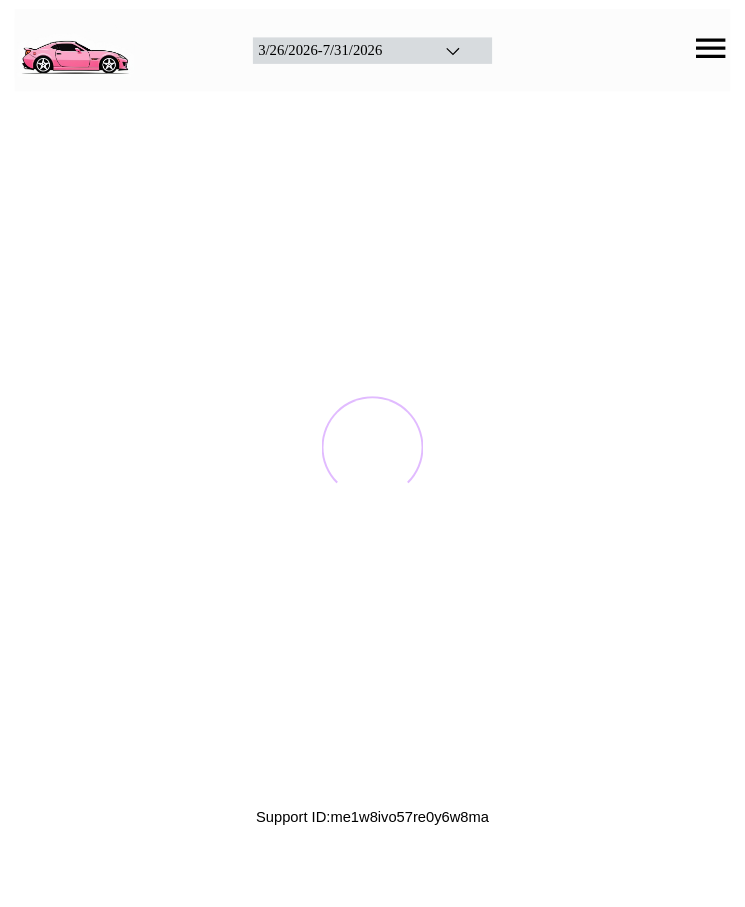 scroll, scrollTop: 0, scrollLeft: 0, axis: both 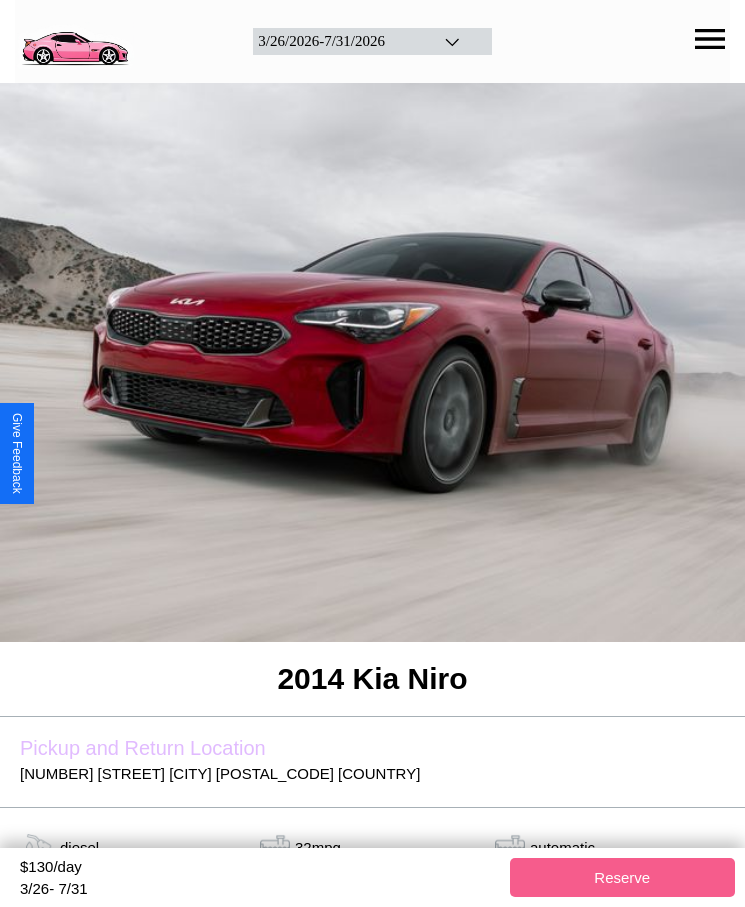 click on "$ 130 /day" at bounding box center [260, 869] 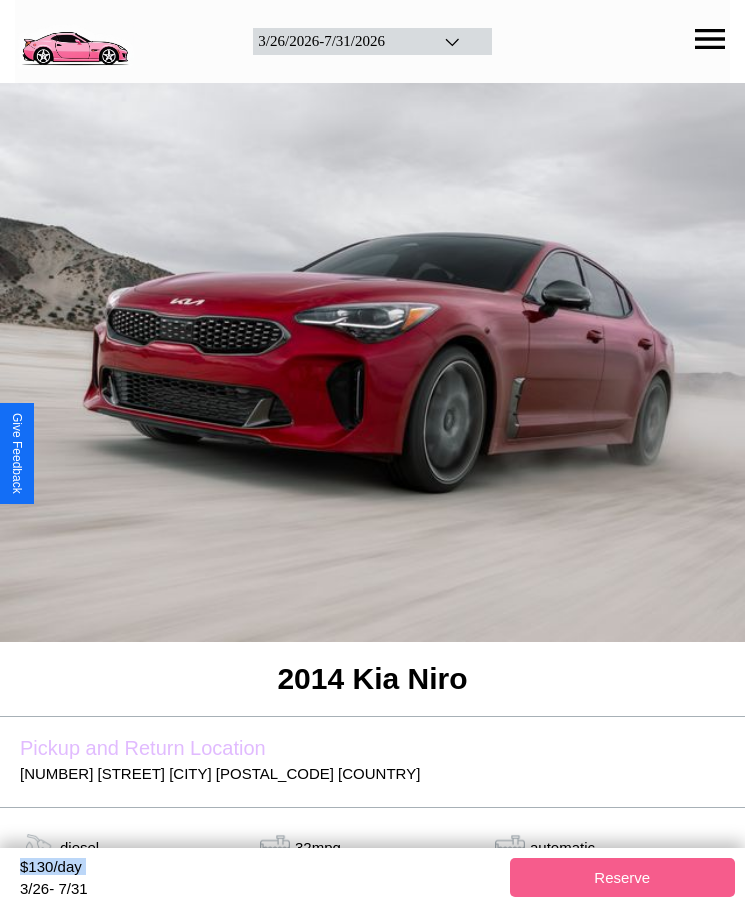 click on "$ 130 /day" at bounding box center [260, 869] 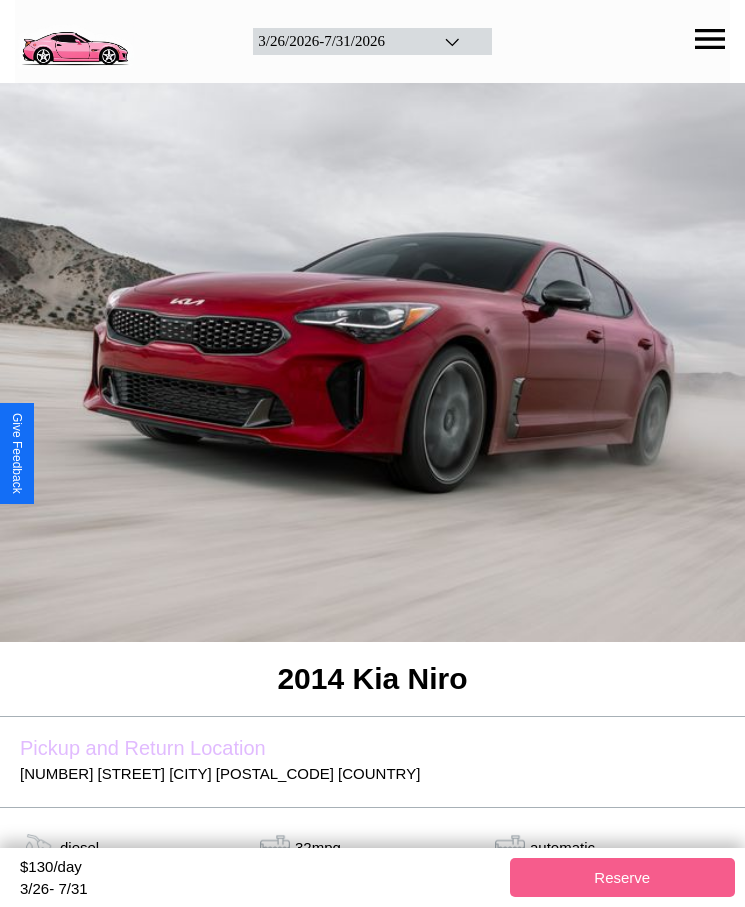click on "$ 130 /day" at bounding box center (260, 869) 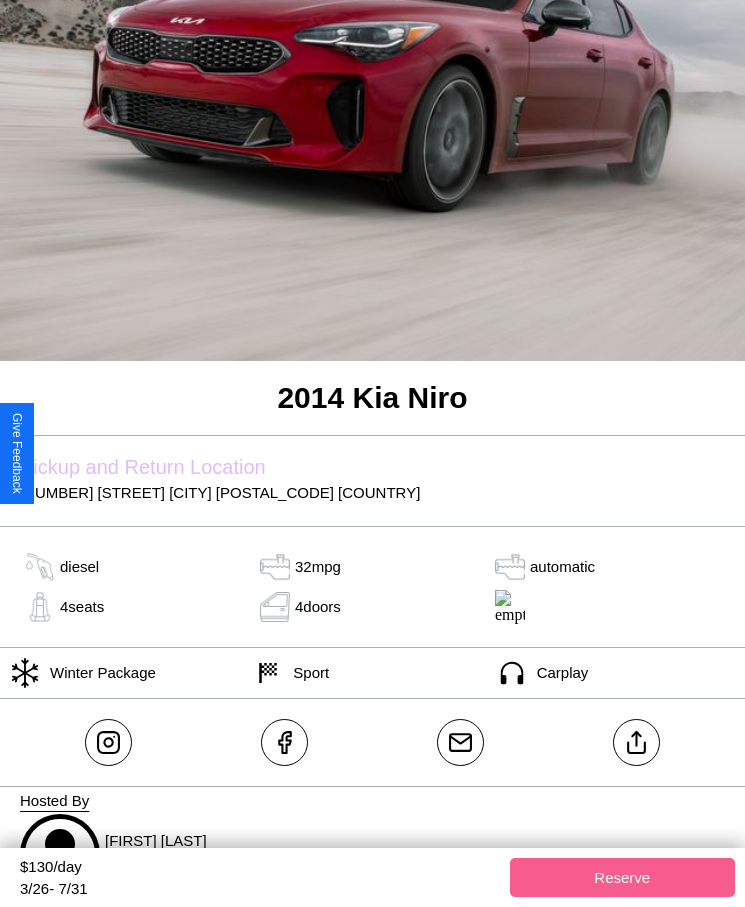 scroll, scrollTop: 346, scrollLeft: 0, axis: vertical 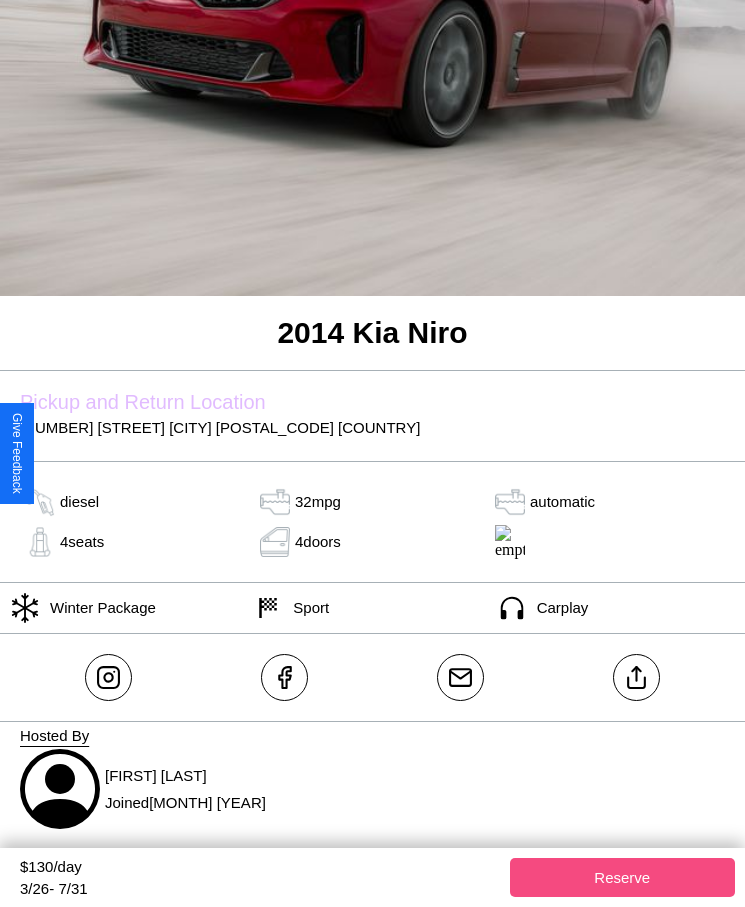 click on "Reserve" at bounding box center [623, 877] 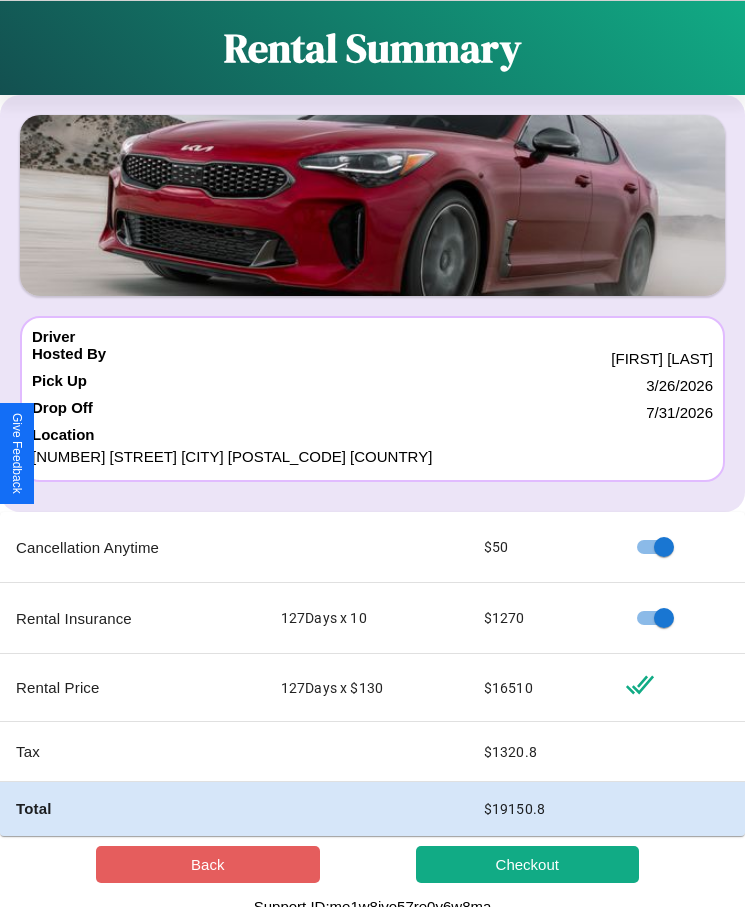 scroll, scrollTop: 13, scrollLeft: 0, axis: vertical 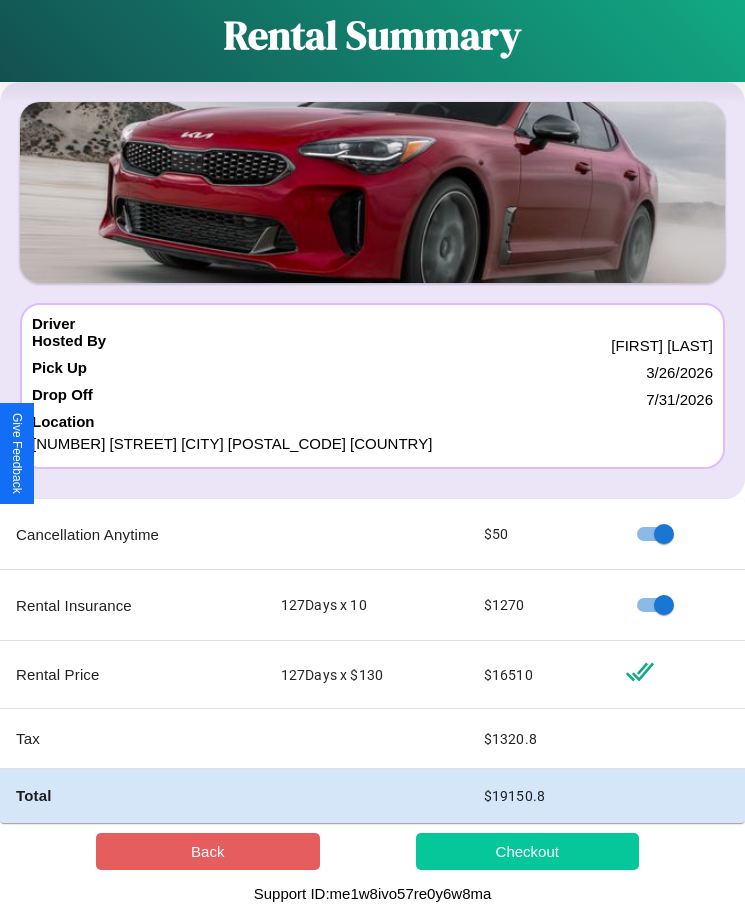 click on "Checkout" at bounding box center (528, 851) 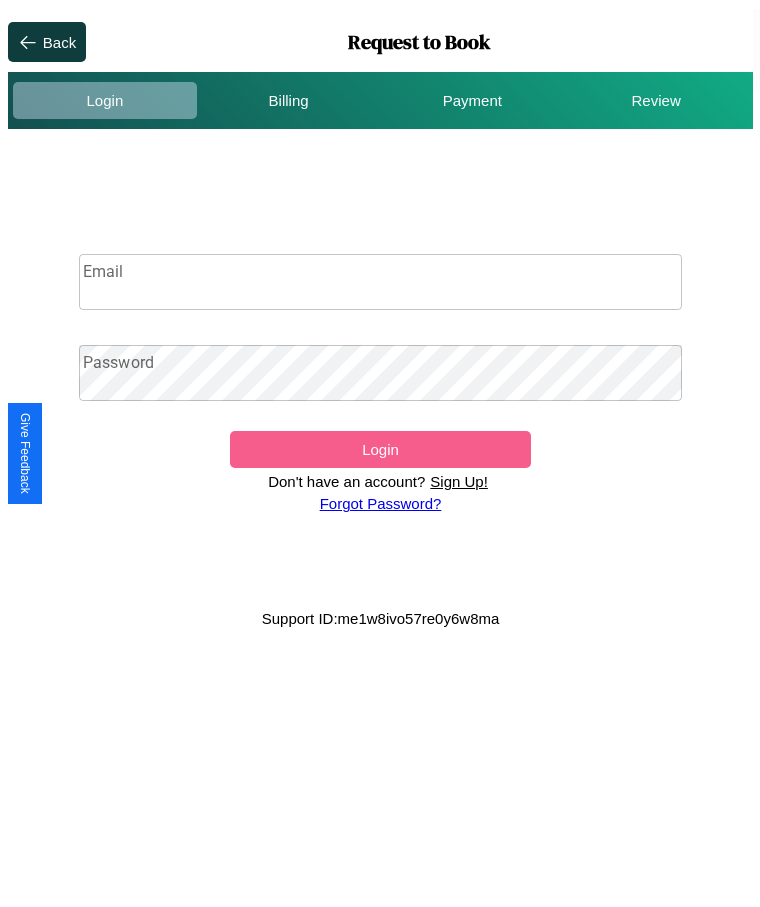 scroll, scrollTop: 0, scrollLeft: 0, axis: both 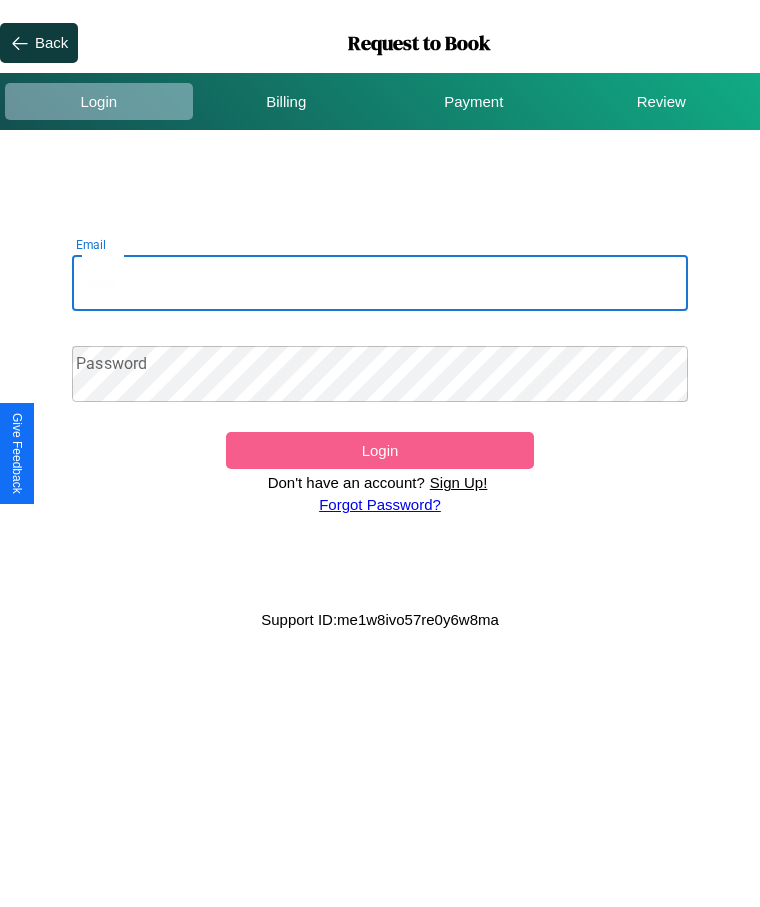 click on "Email" at bounding box center [380, 283] 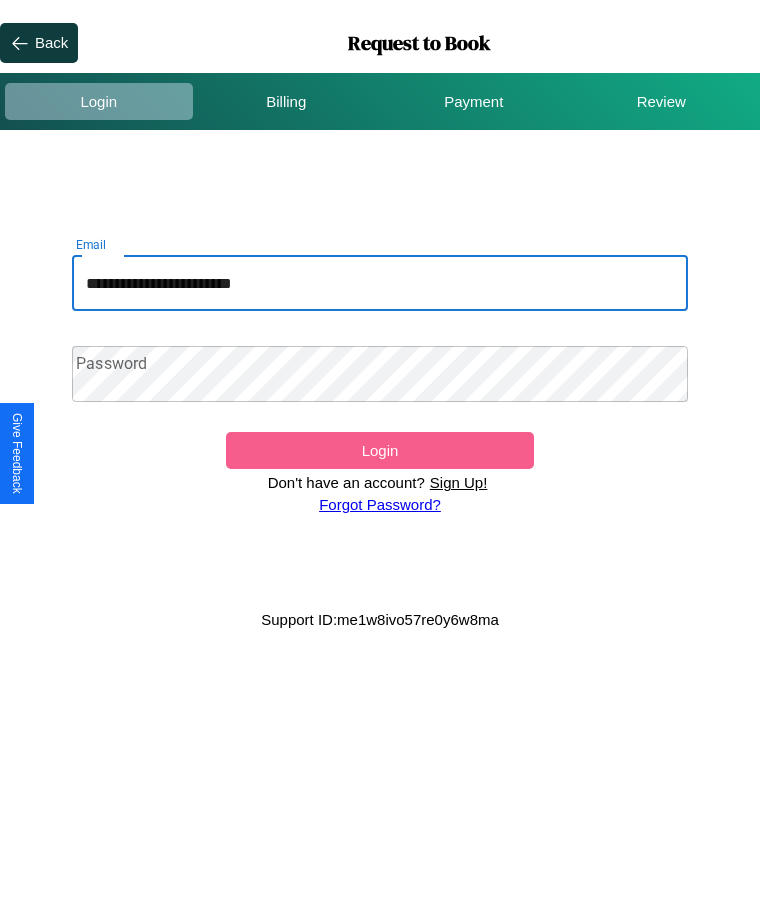 type on "**********" 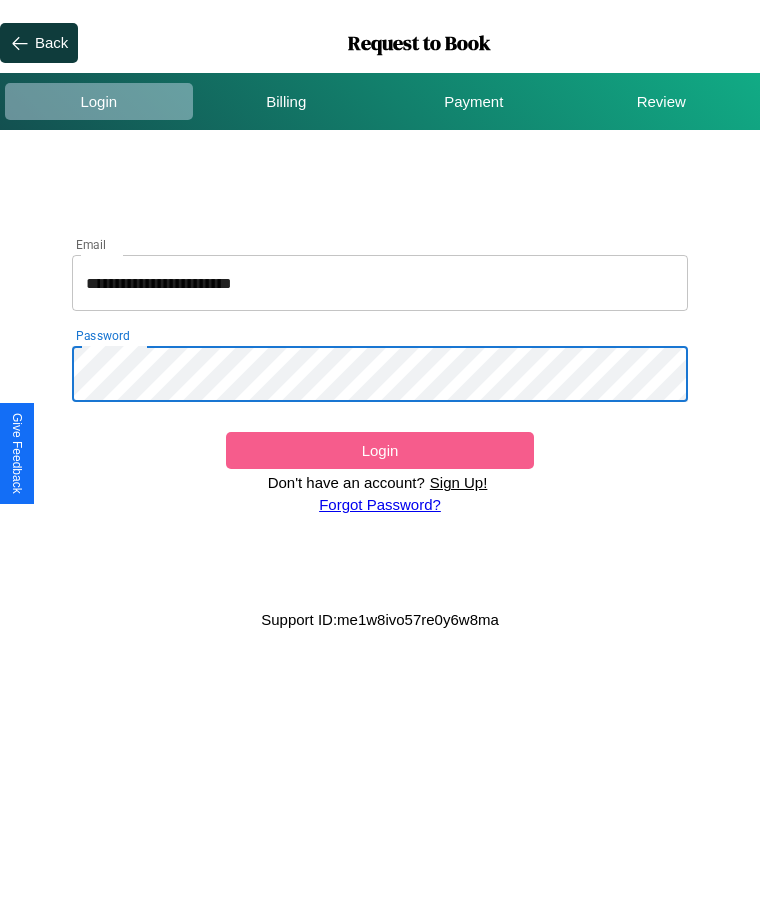 click on "Login" at bounding box center [380, 450] 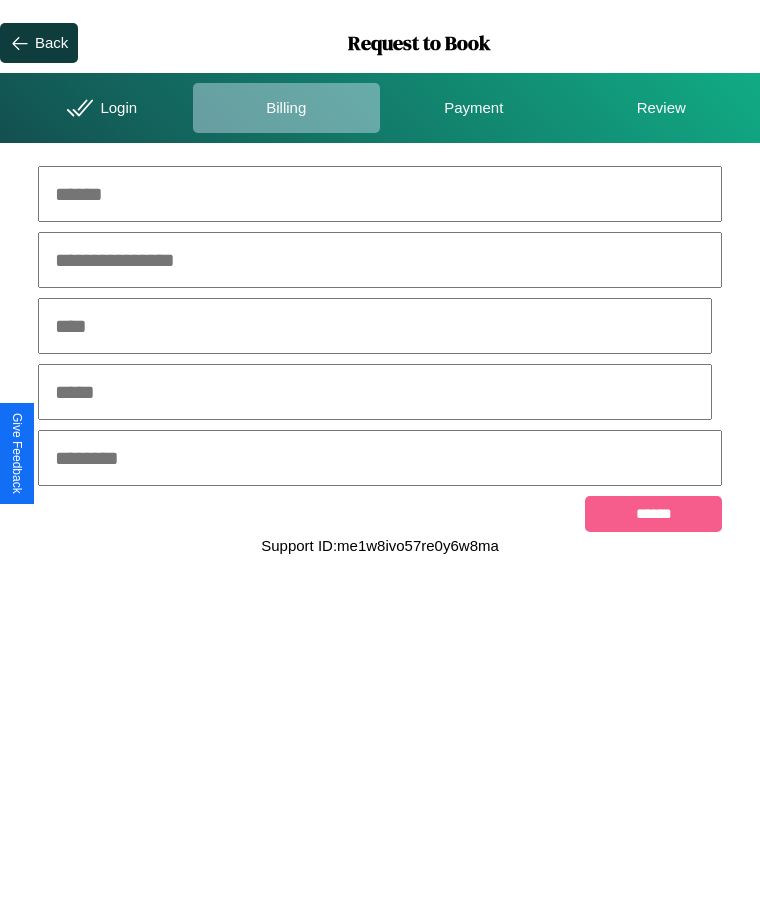 click at bounding box center (380, 194) 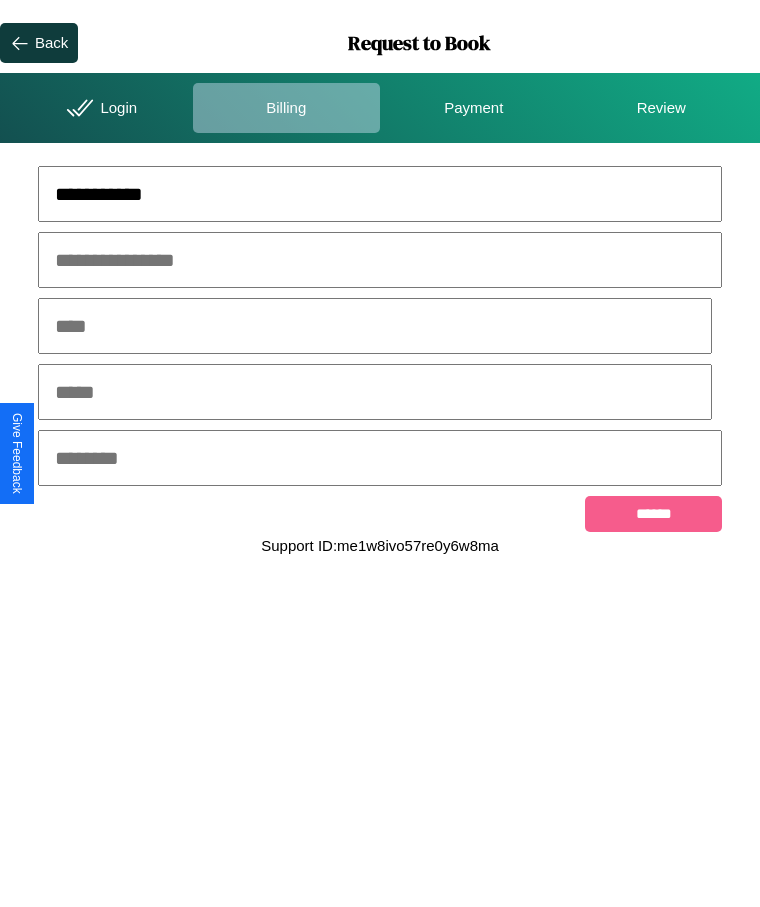 type on "**********" 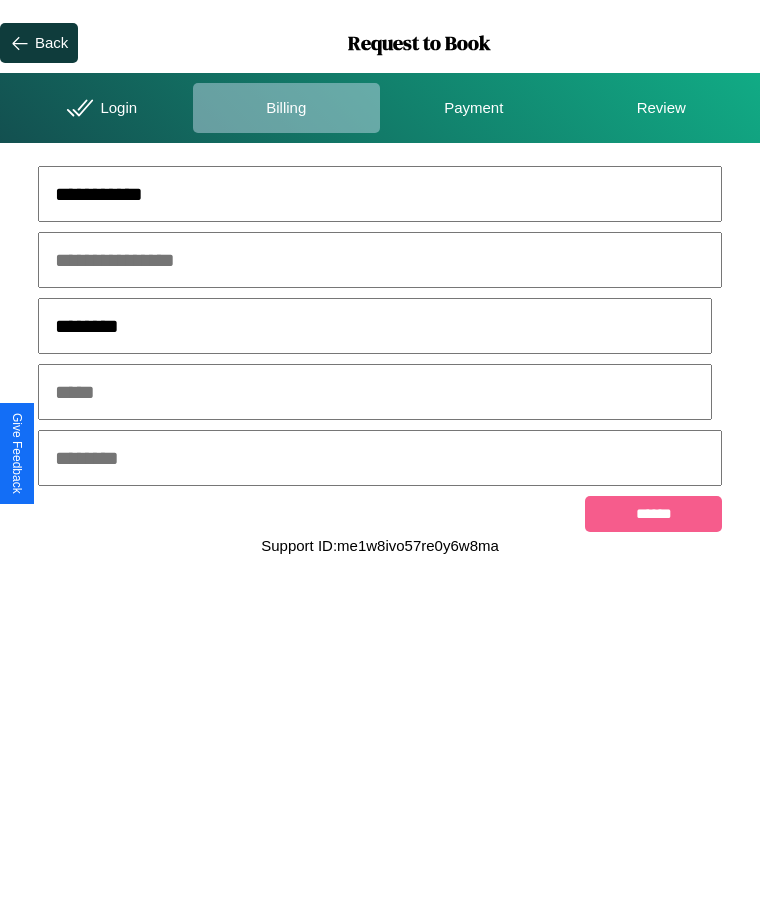 type on "********" 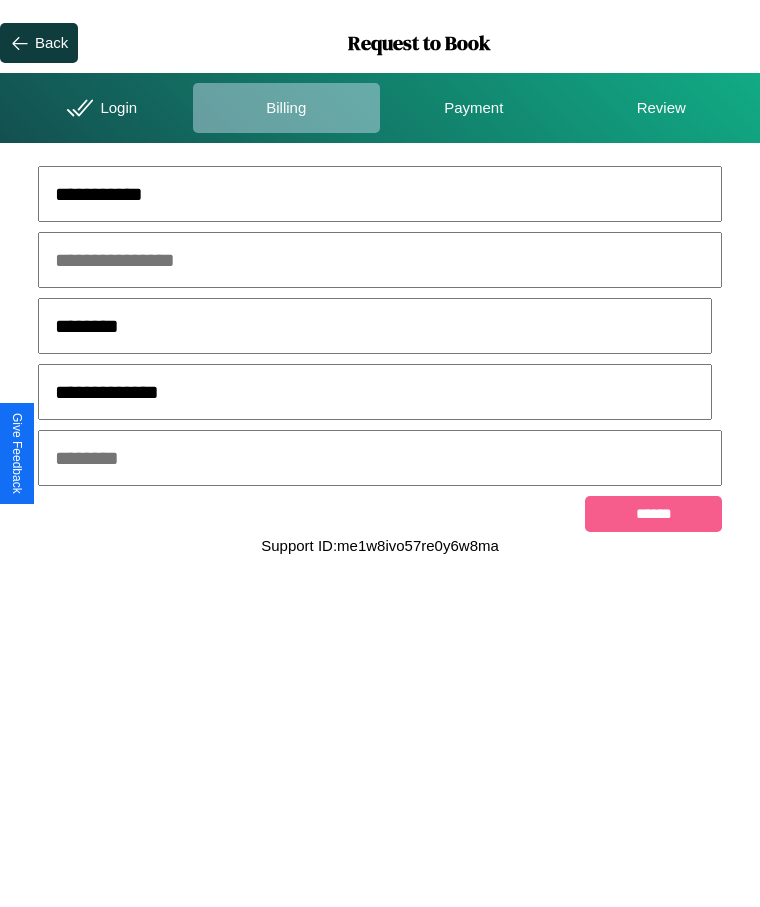 type on "**********" 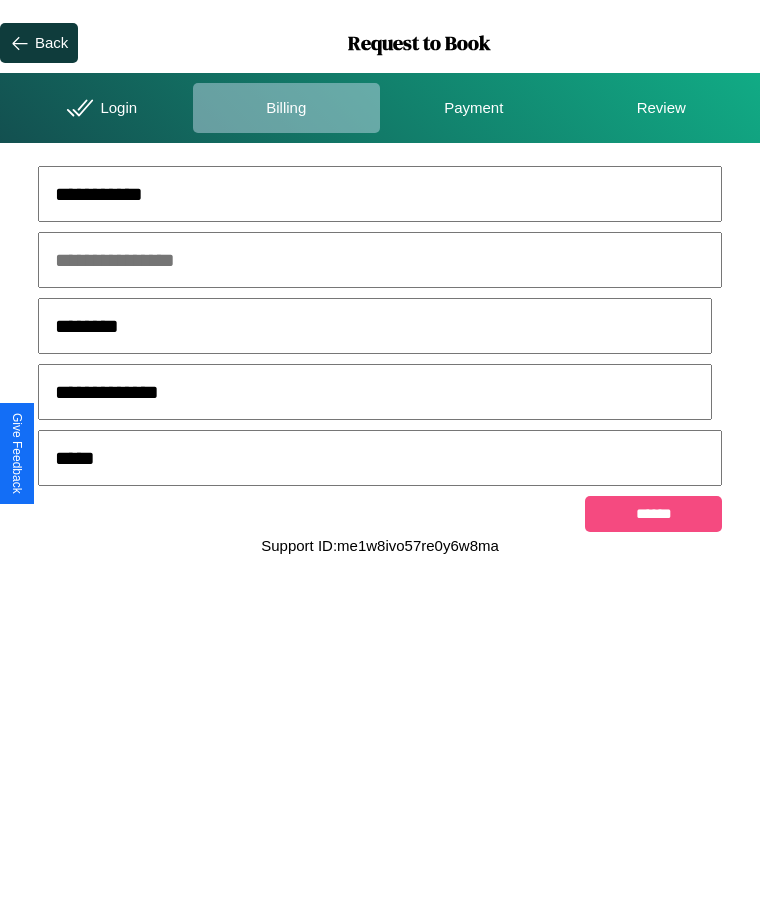 type on "*****" 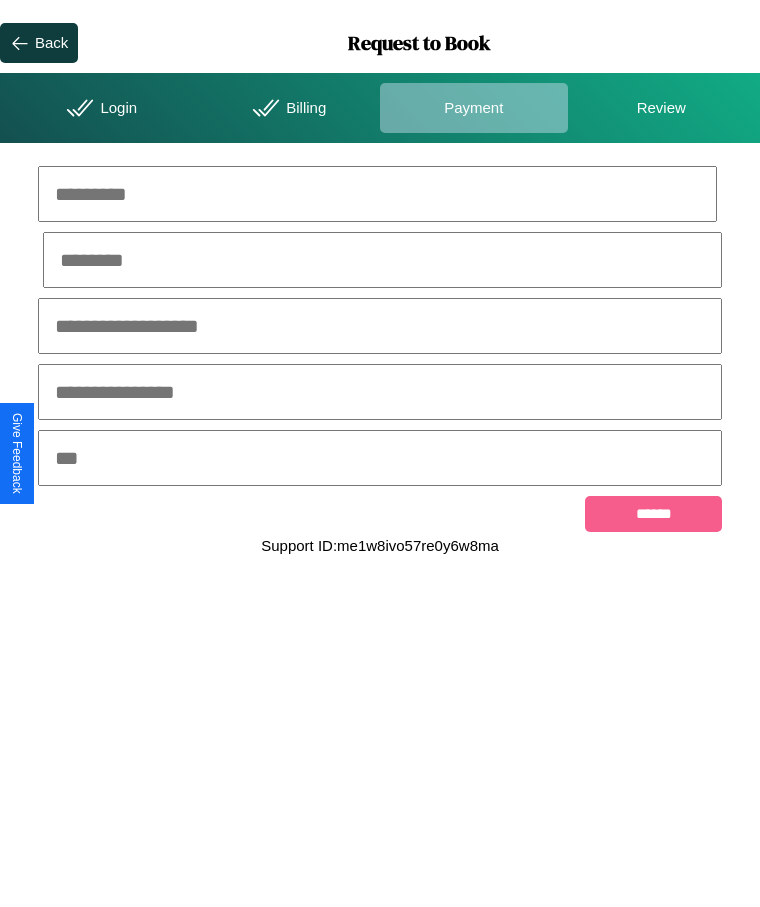 click at bounding box center (377, 194) 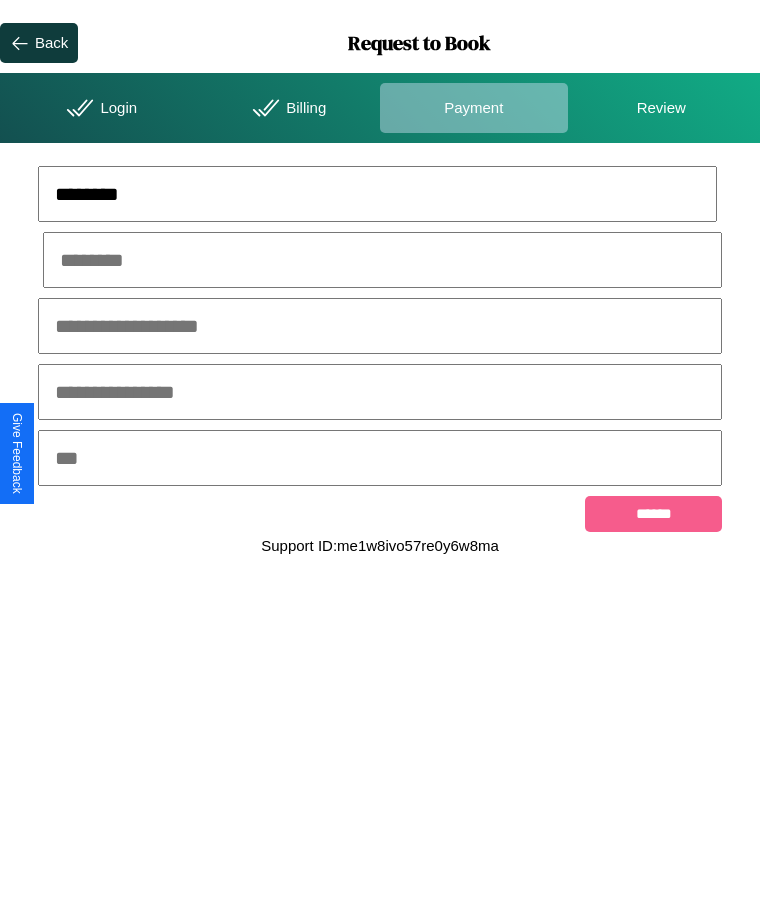 type on "********" 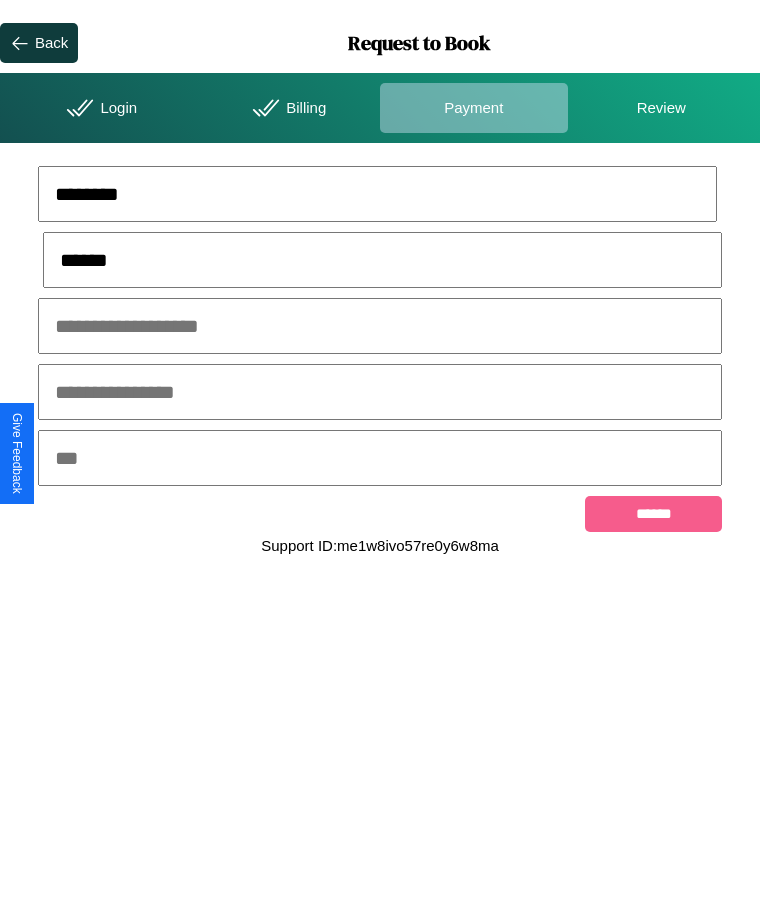 type on "******" 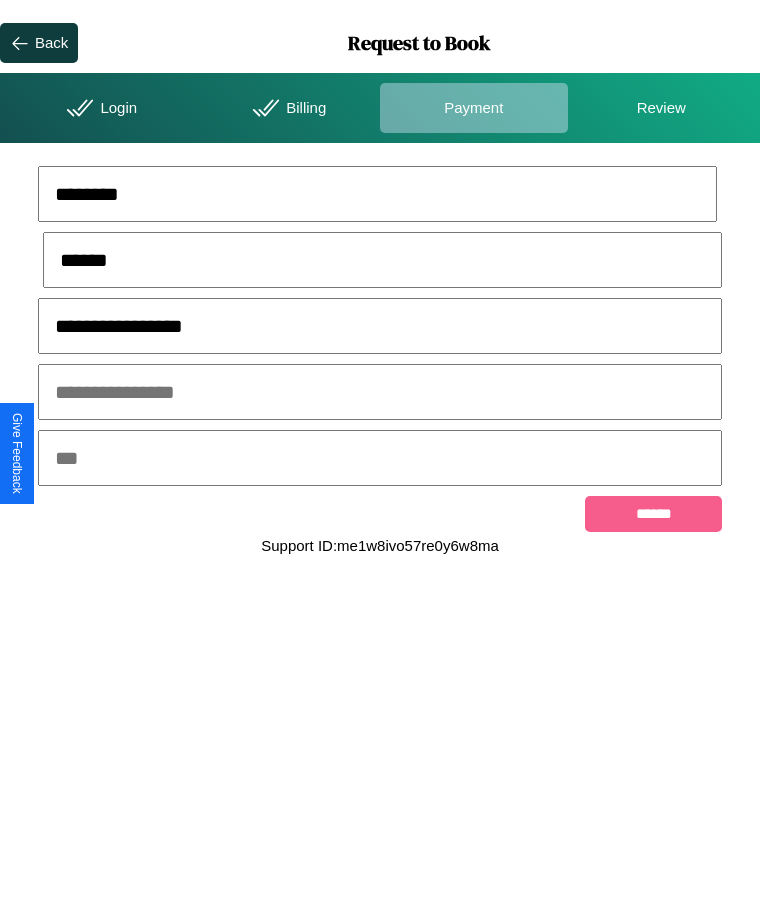 type on "**********" 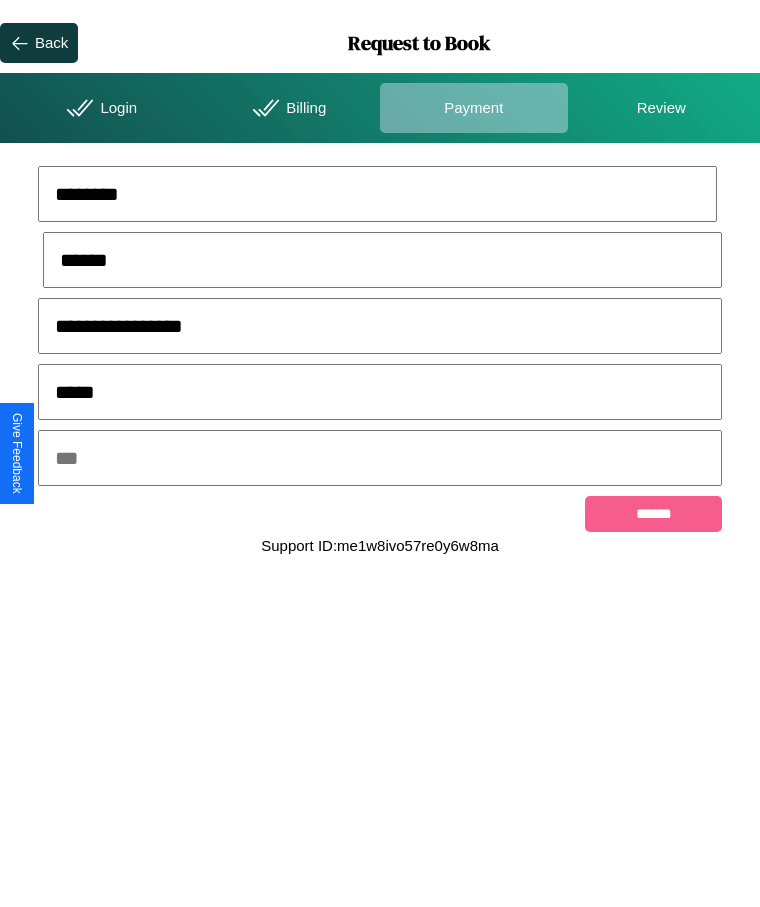 type on "*****" 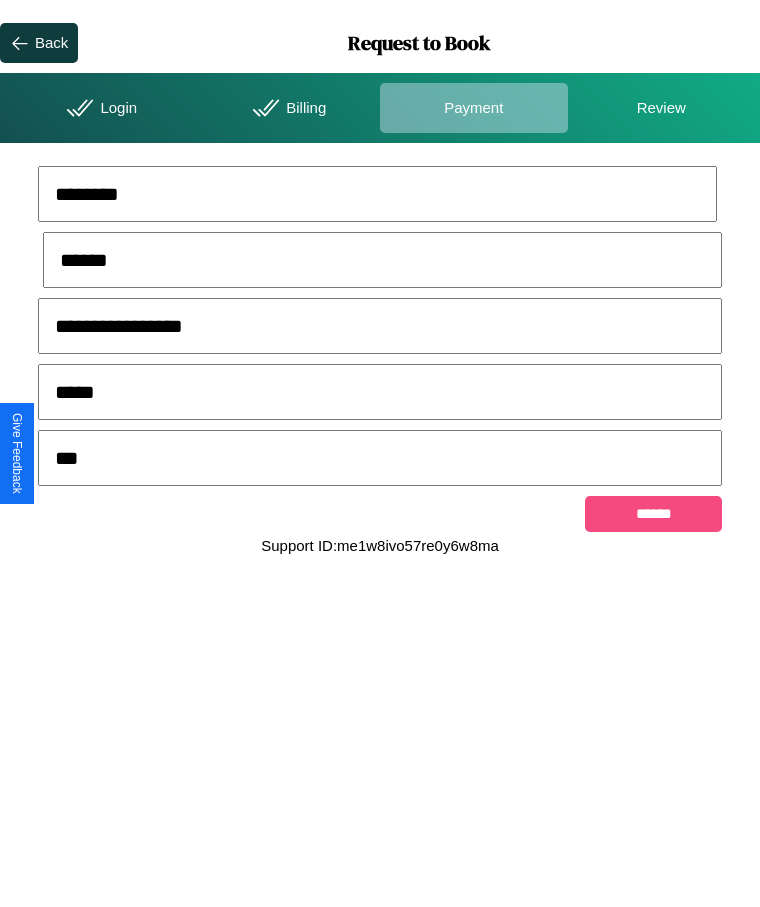 type on "***" 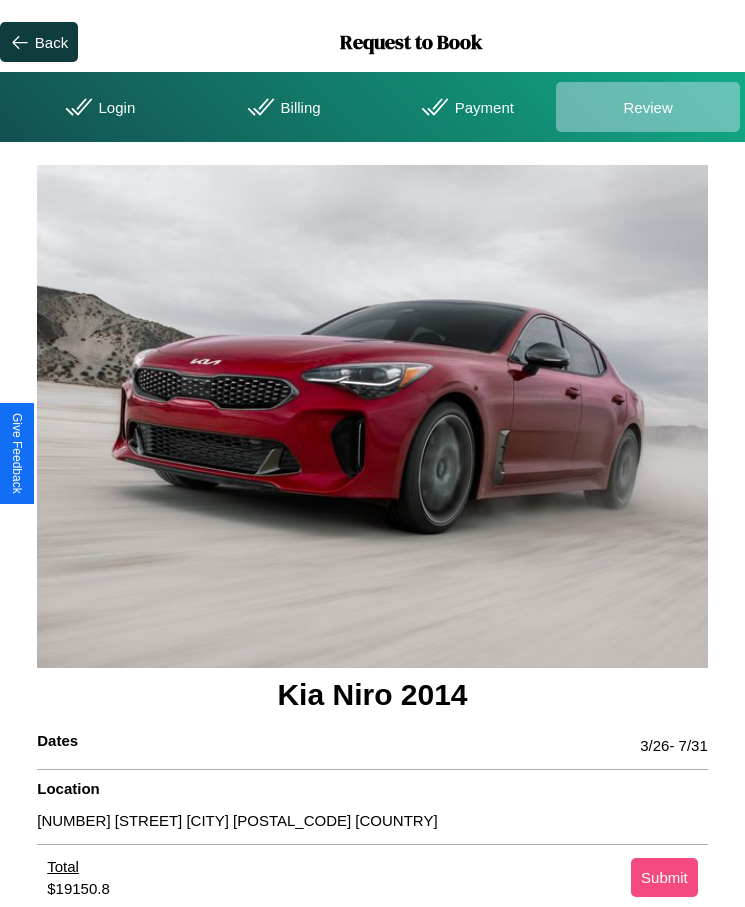 click on "Submit" at bounding box center [664, 877] 